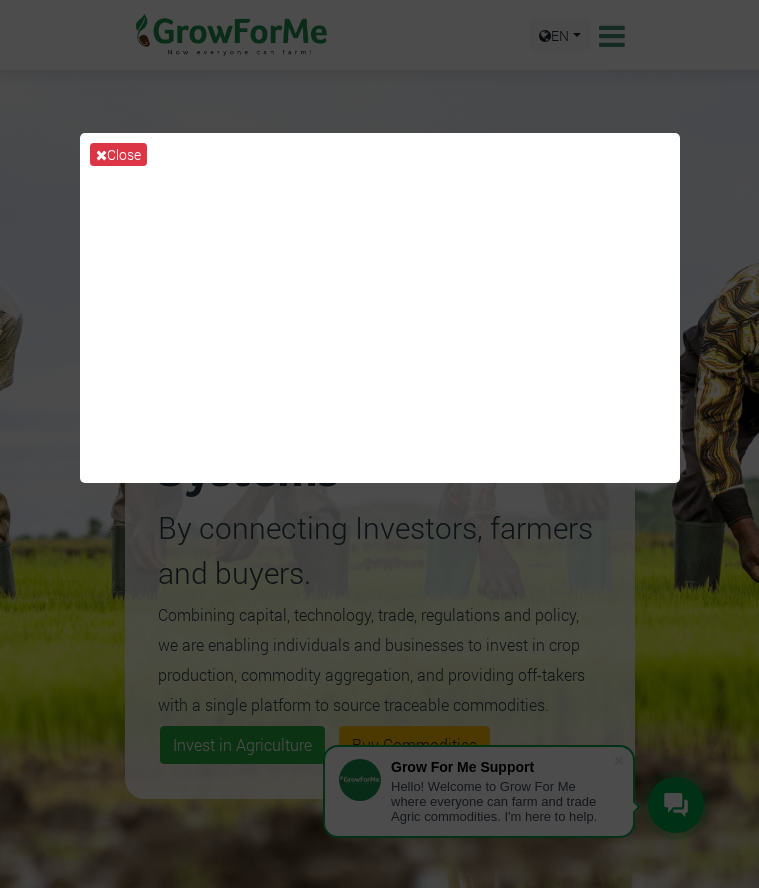 scroll, scrollTop: 0, scrollLeft: 0, axis: both 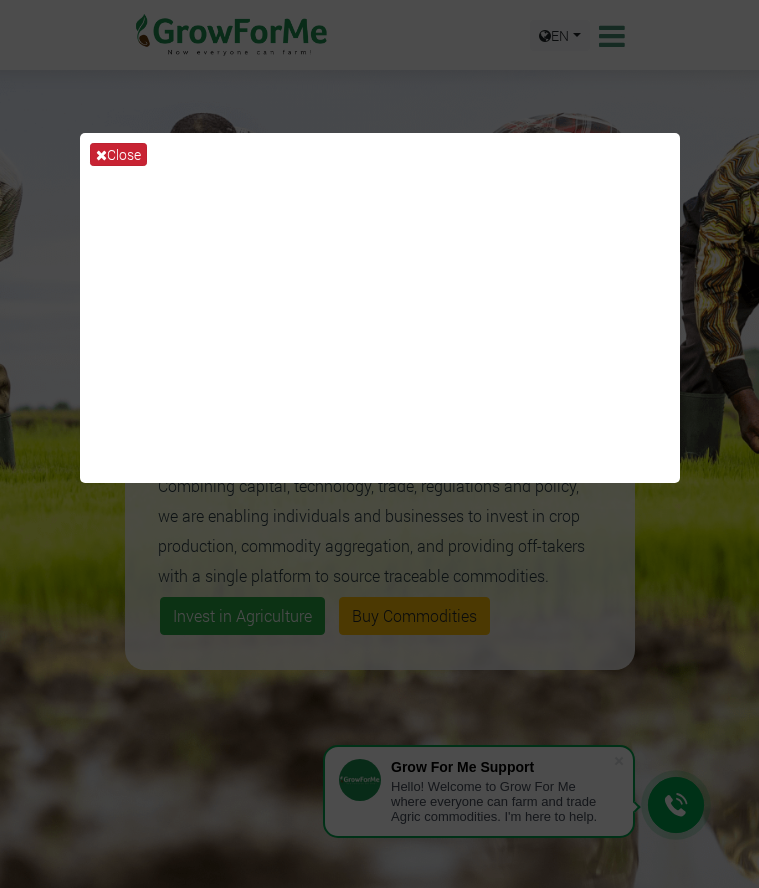 click at bounding box center [101, 155] 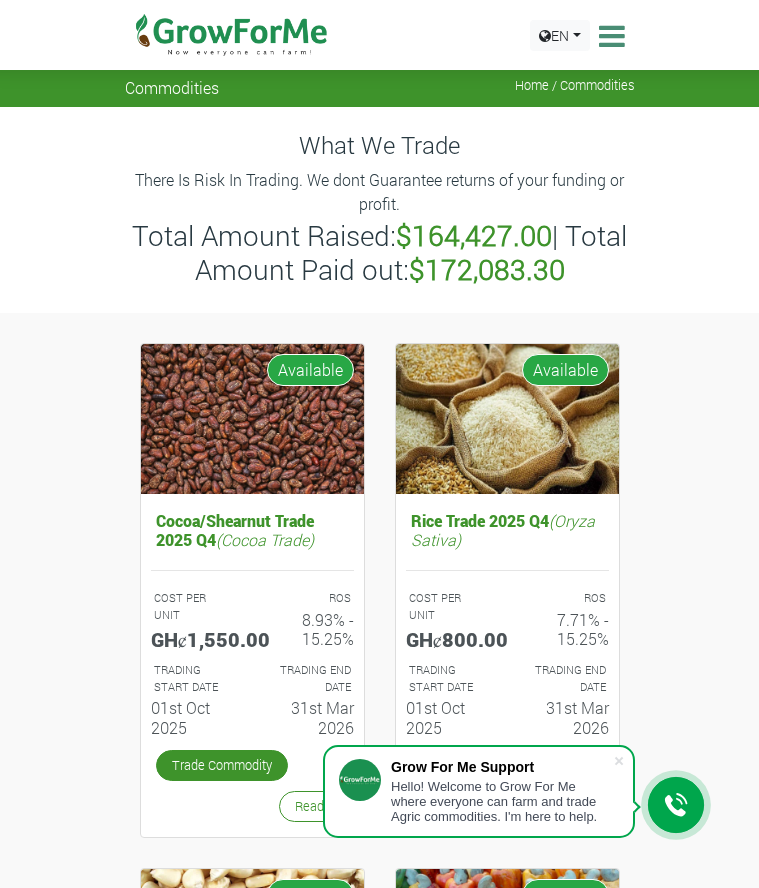 scroll, scrollTop: 0, scrollLeft: 0, axis: both 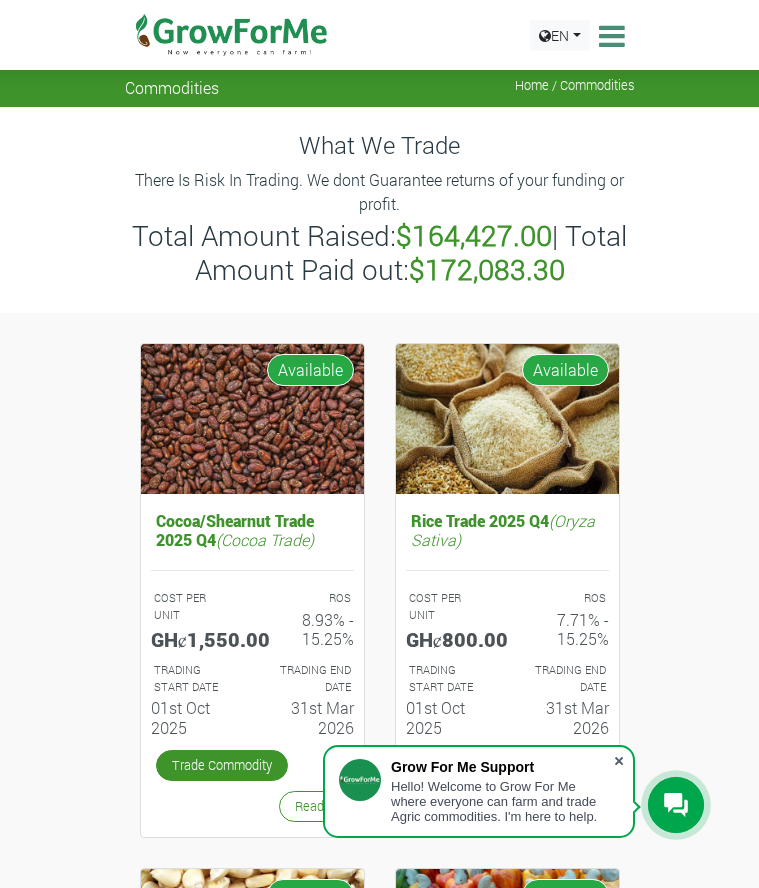 click at bounding box center [619, 761] 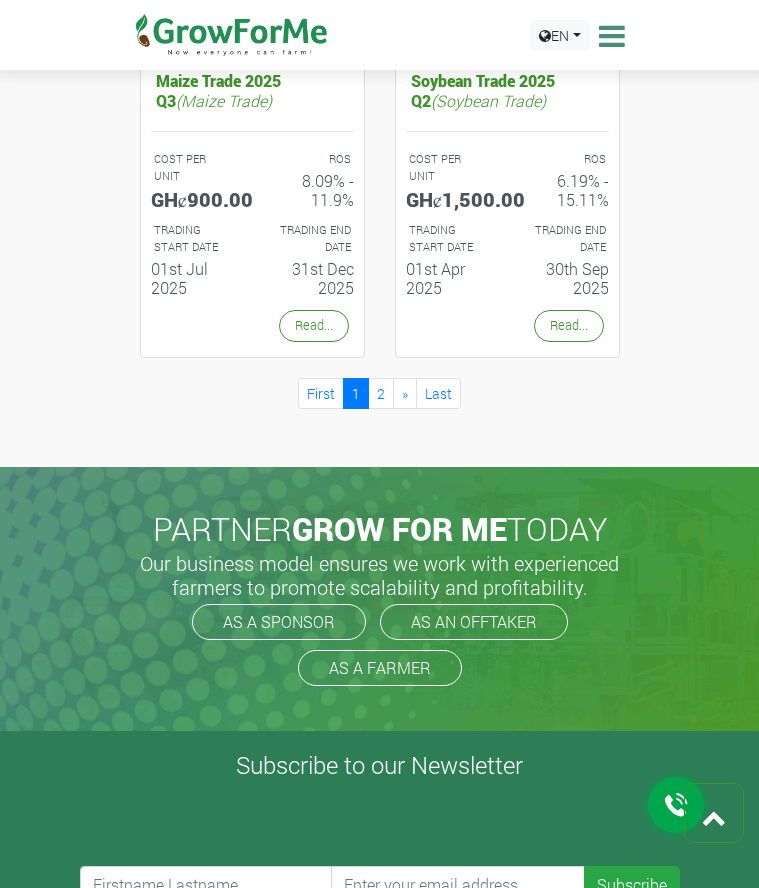 scroll, scrollTop: 3227, scrollLeft: 0, axis: vertical 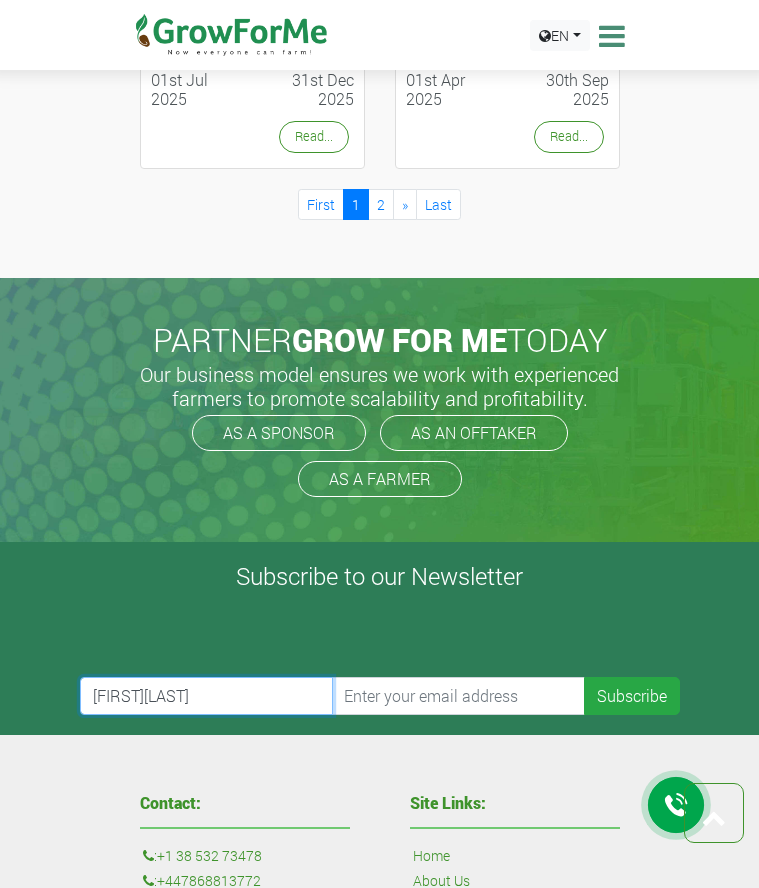 type on "DavidKwabi" 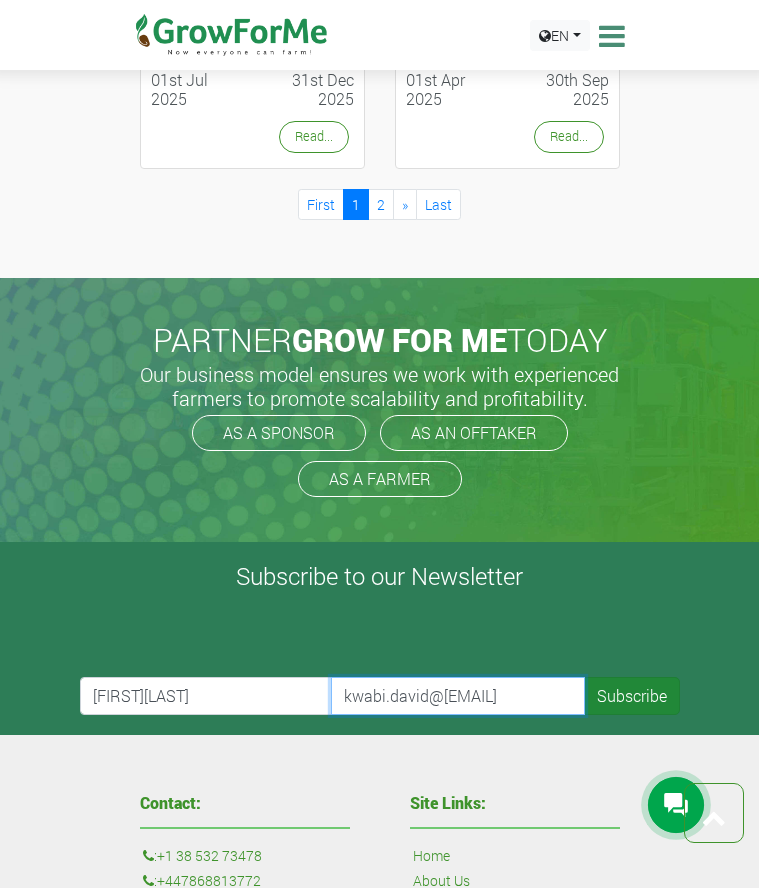 type on "[USERNAME]@[DOMAIN].[TLD]" 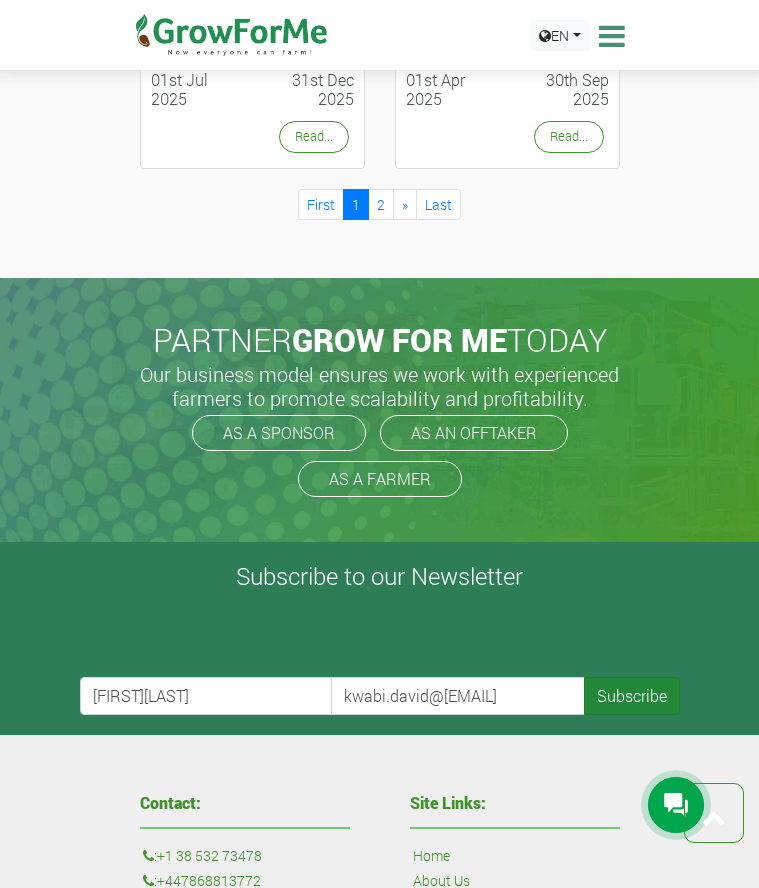 click on "Subscribe" at bounding box center (632, 696) 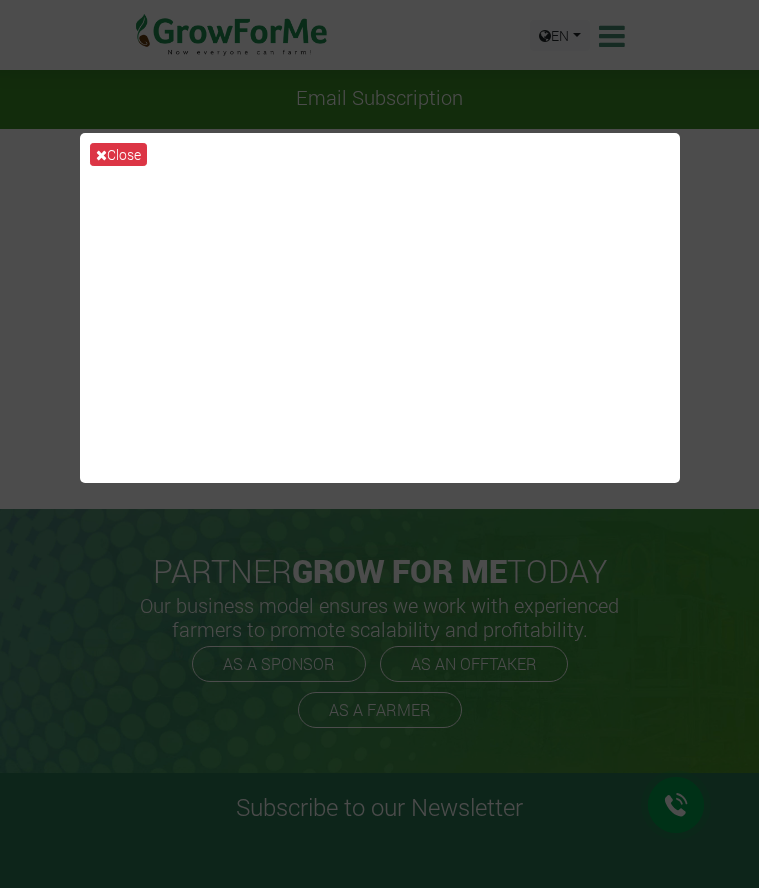 scroll, scrollTop: 0, scrollLeft: 0, axis: both 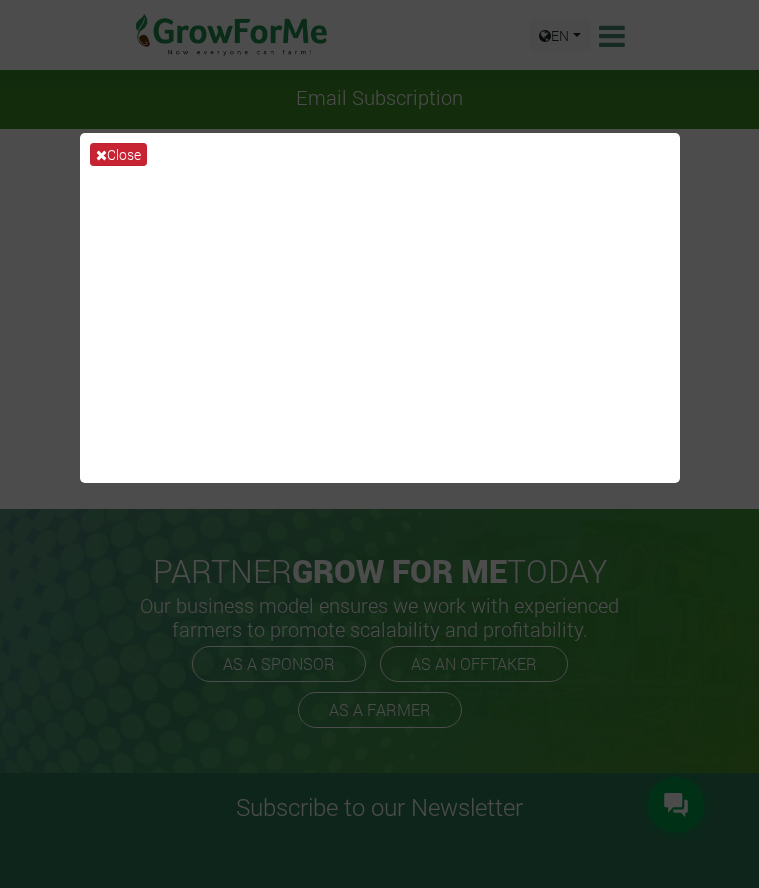 click on "Close" at bounding box center (118, 154) 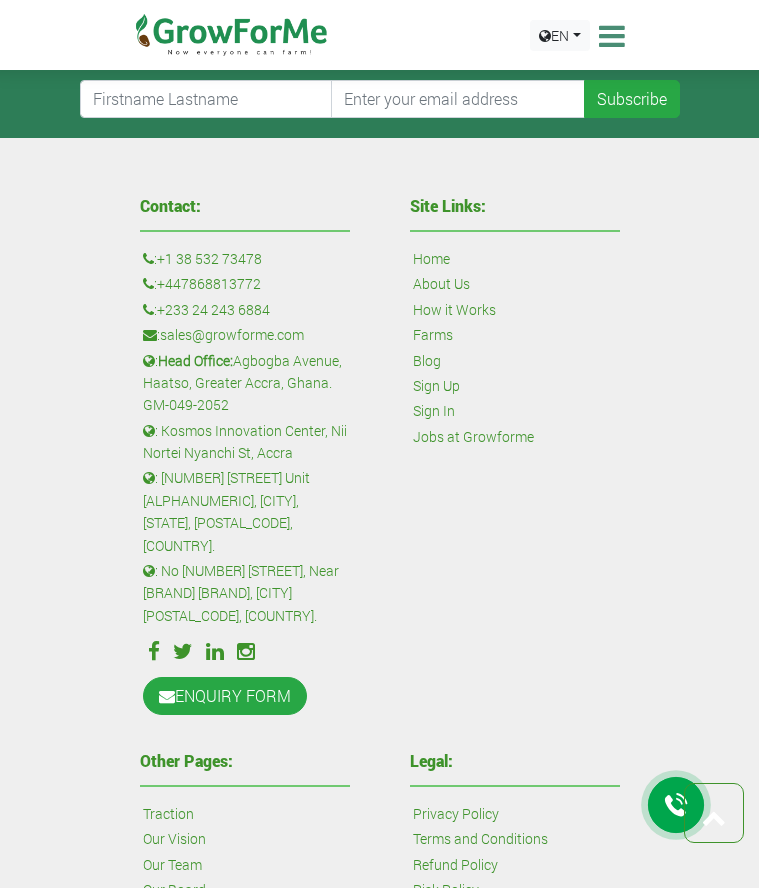 scroll, scrollTop: 904, scrollLeft: 0, axis: vertical 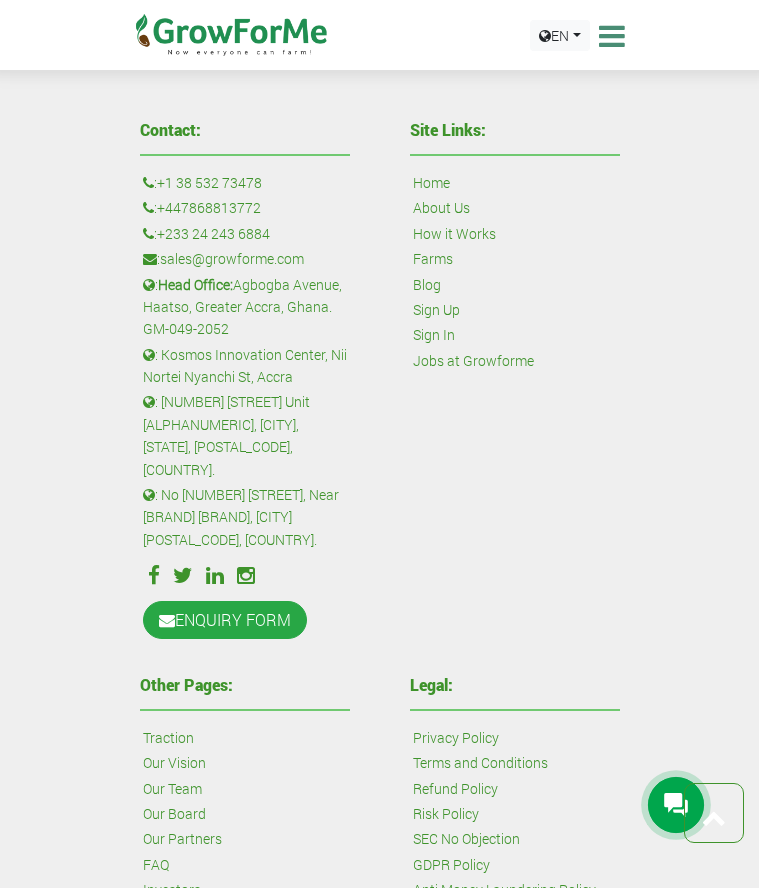 click on "Sign Up" at bounding box center (436, 310) 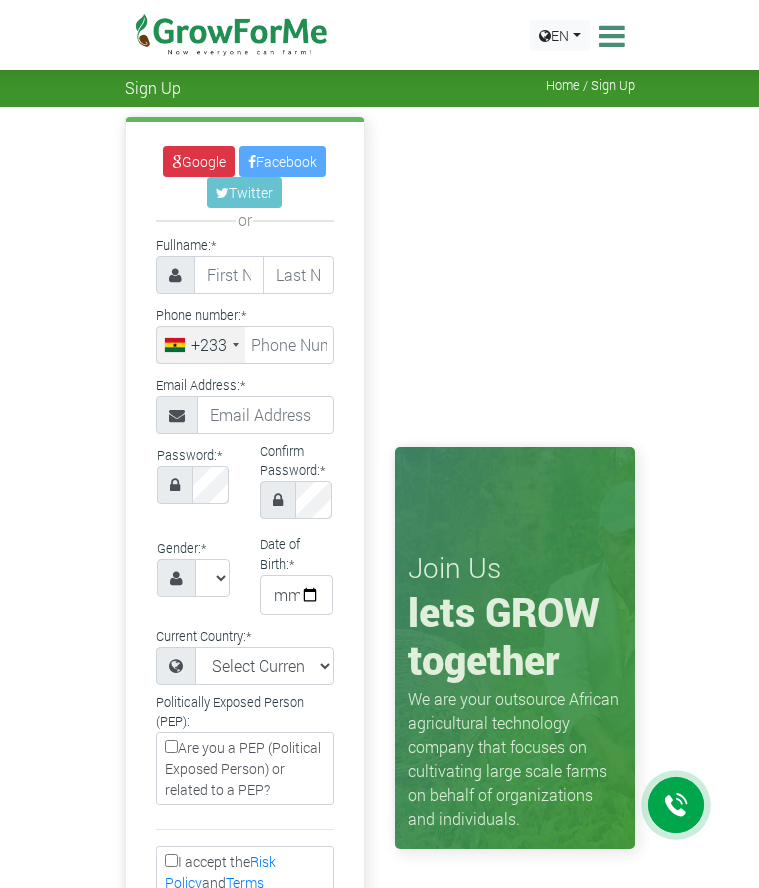 scroll, scrollTop: 0, scrollLeft: 0, axis: both 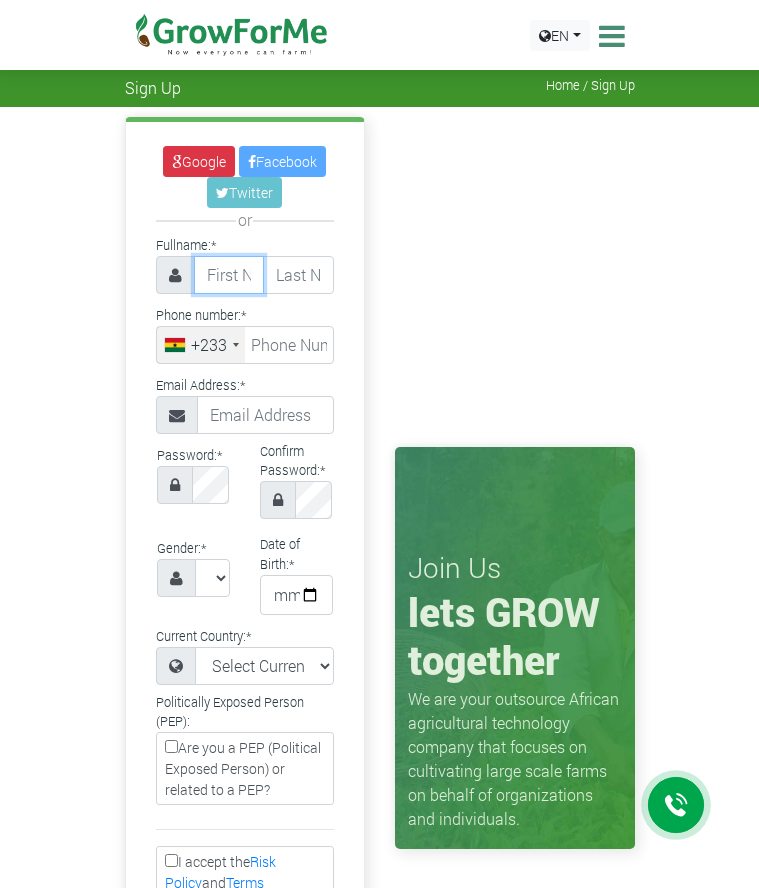 click at bounding box center (229, 275) 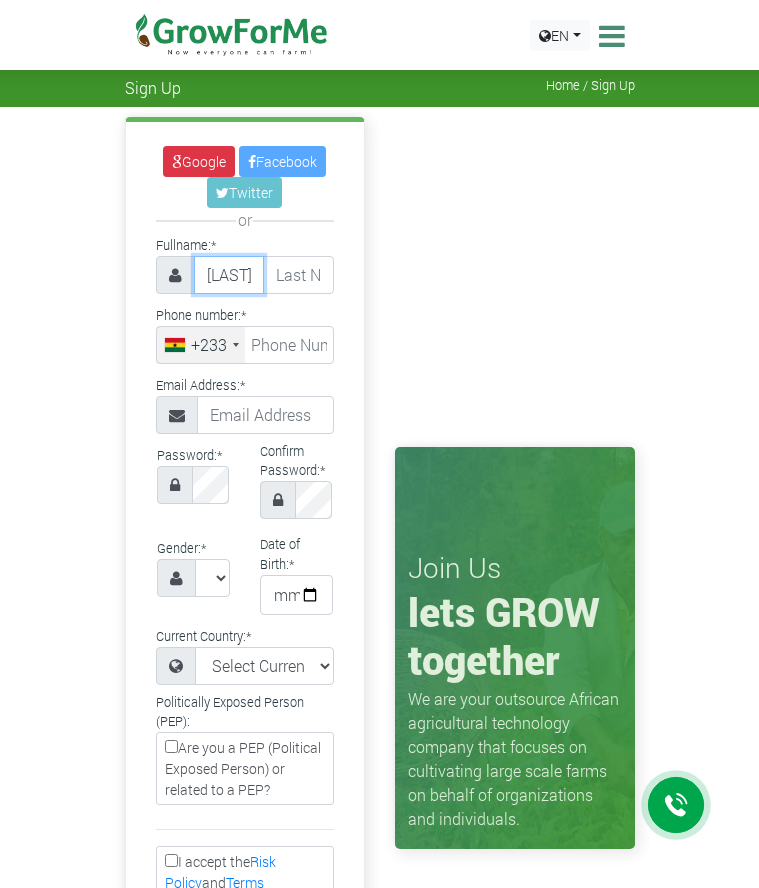 type on "[FIRST]" 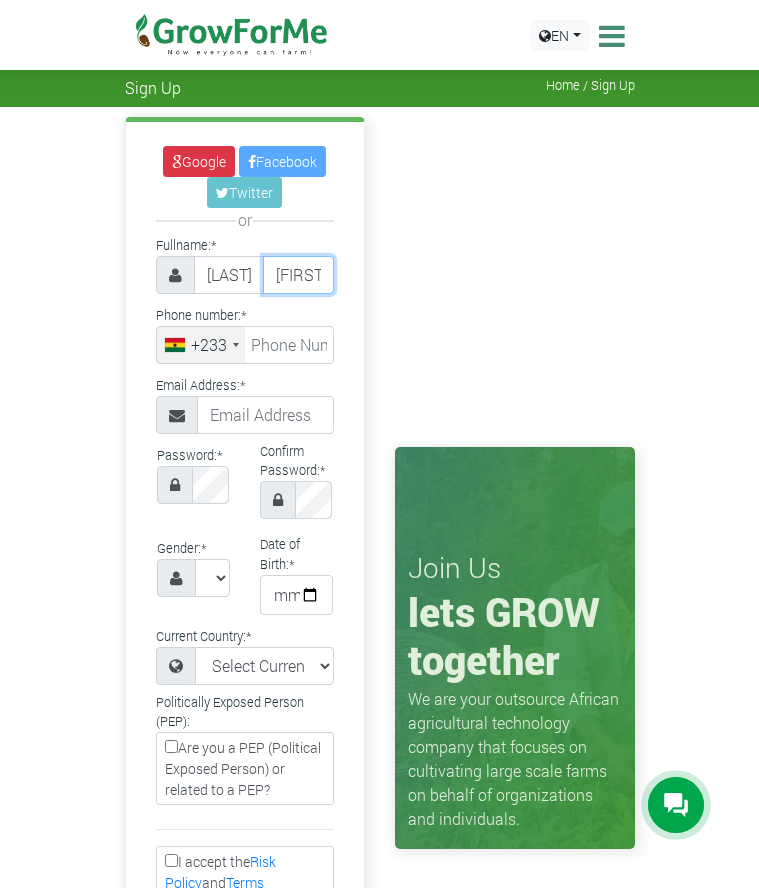 type on "[LAST]" 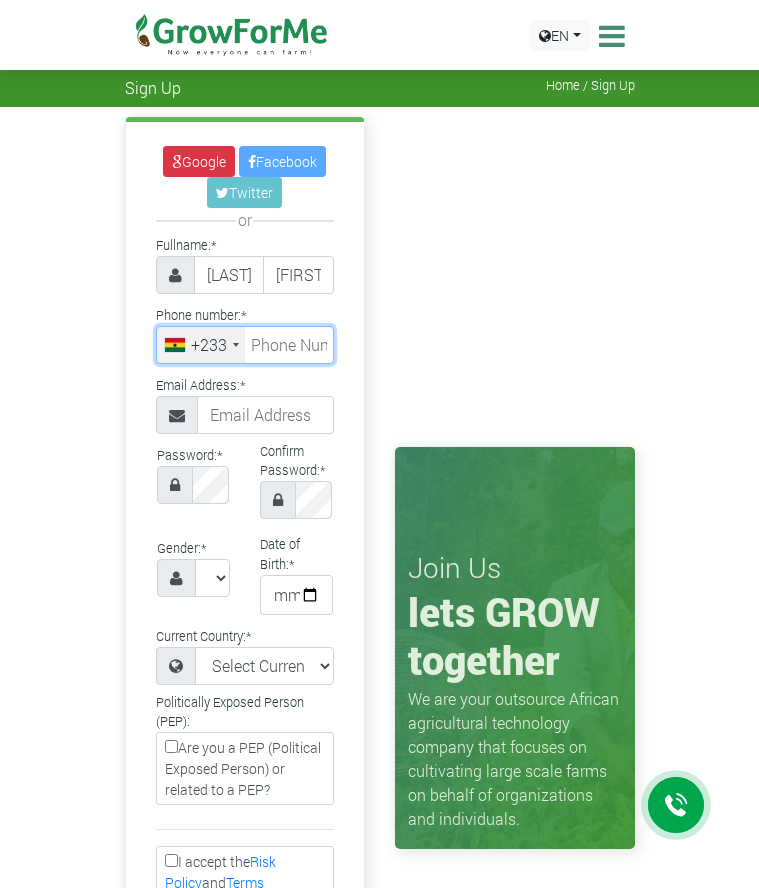 type on "0" 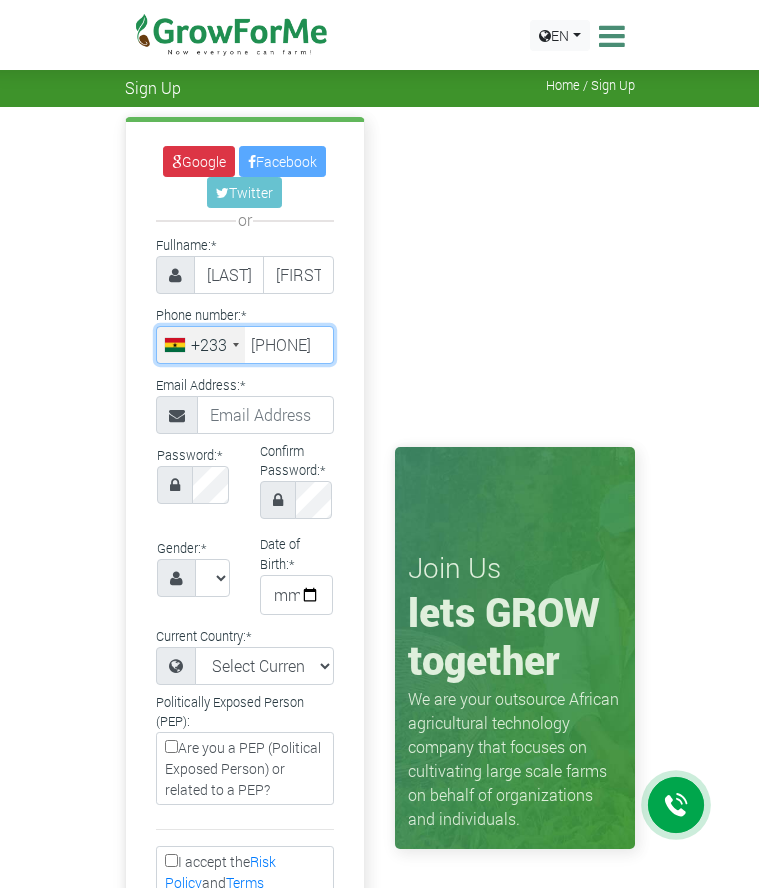 type on "[PHONE]" 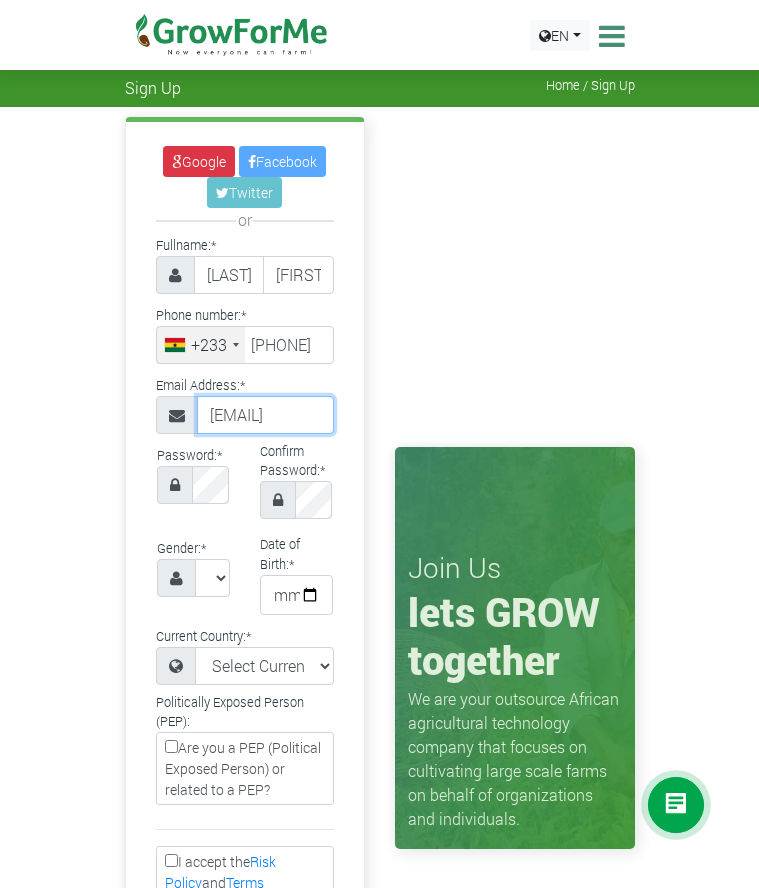 type on "[USERNAME]@[DOMAIN].[TLD]" 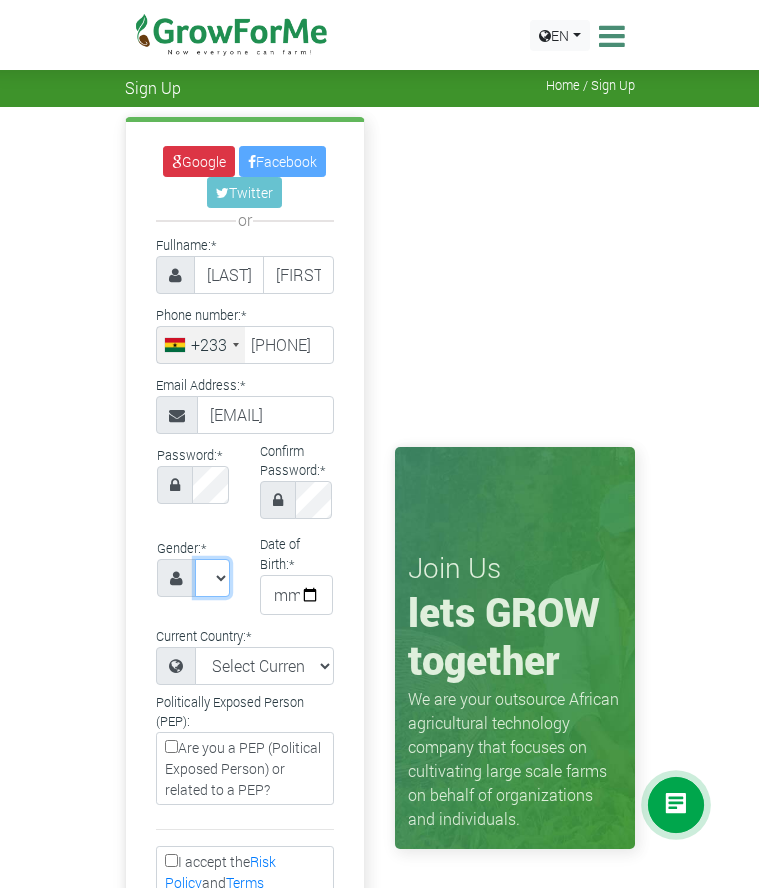 select on "Male" 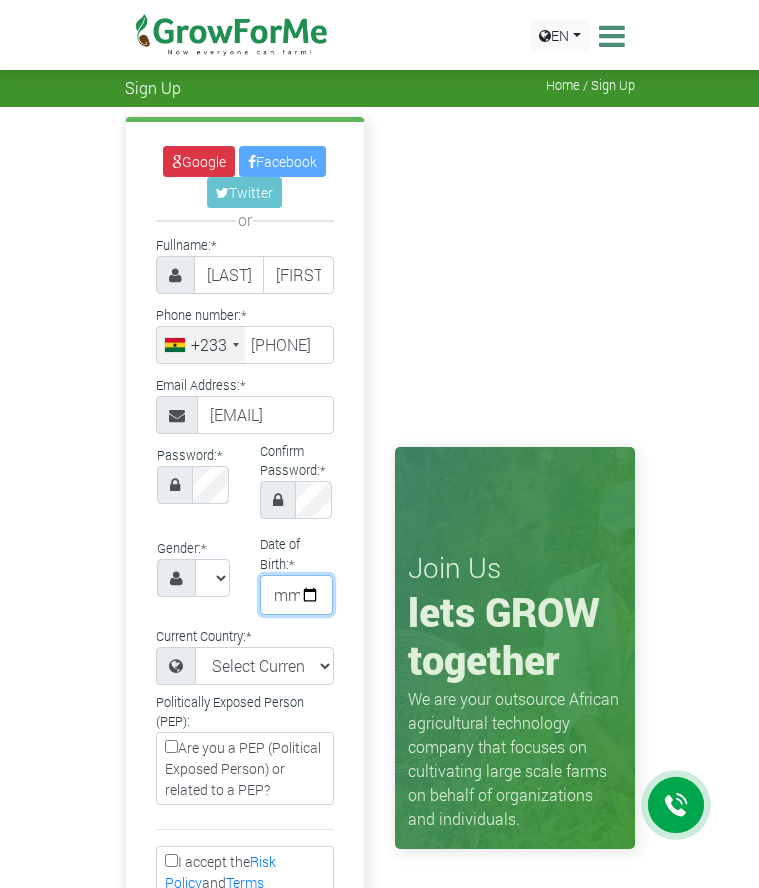 click at bounding box center (296, 595) 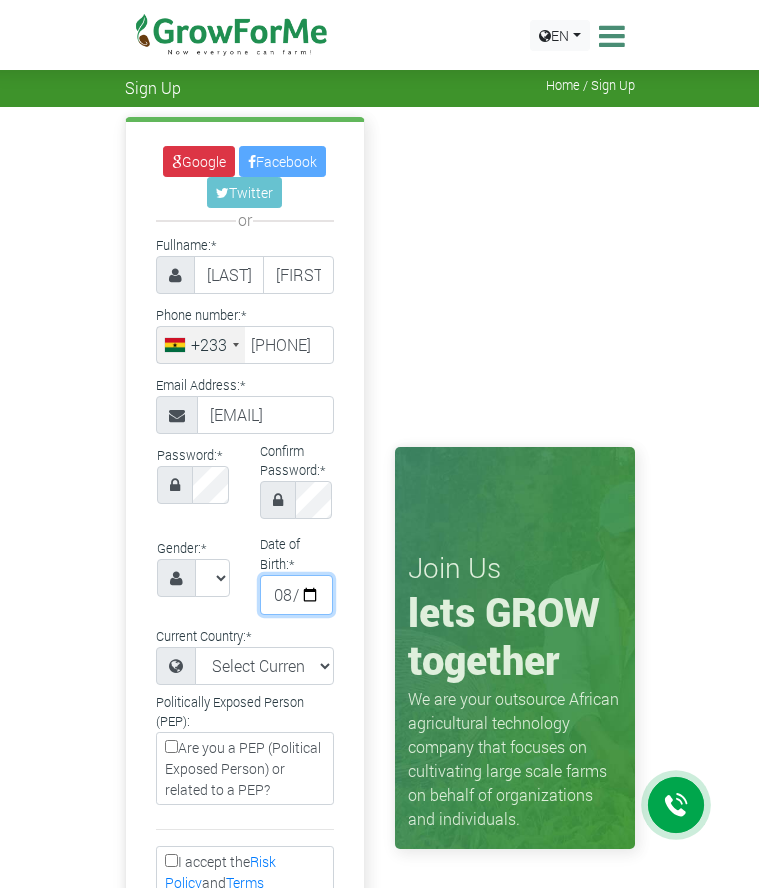 click on "2025-08-05" at bounding box center (296, 595) 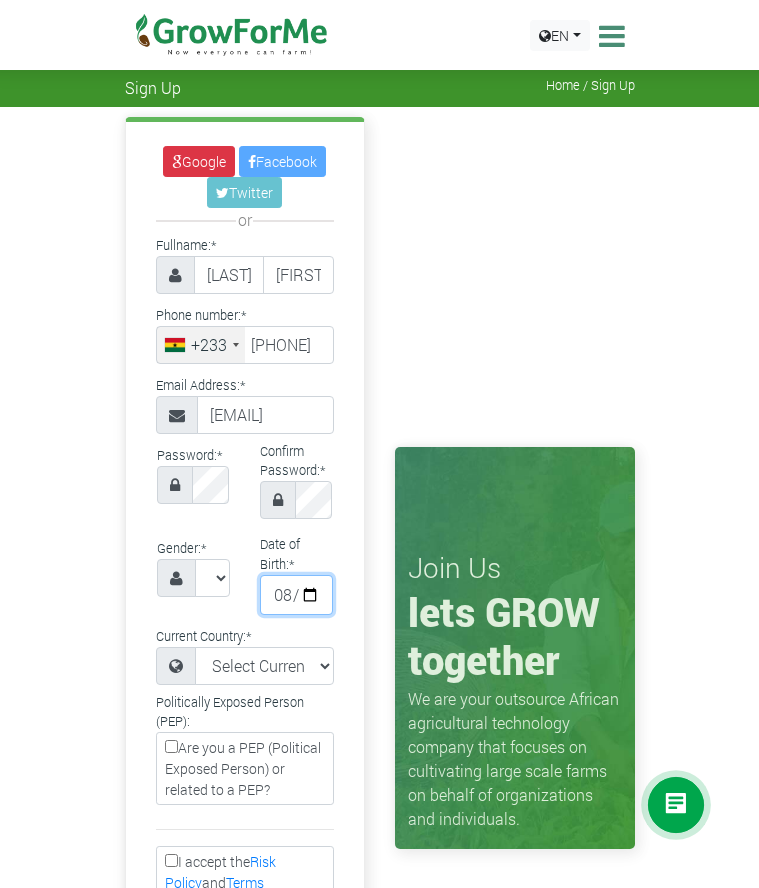click on "2025-12-05" at bounding box center (296, 595) 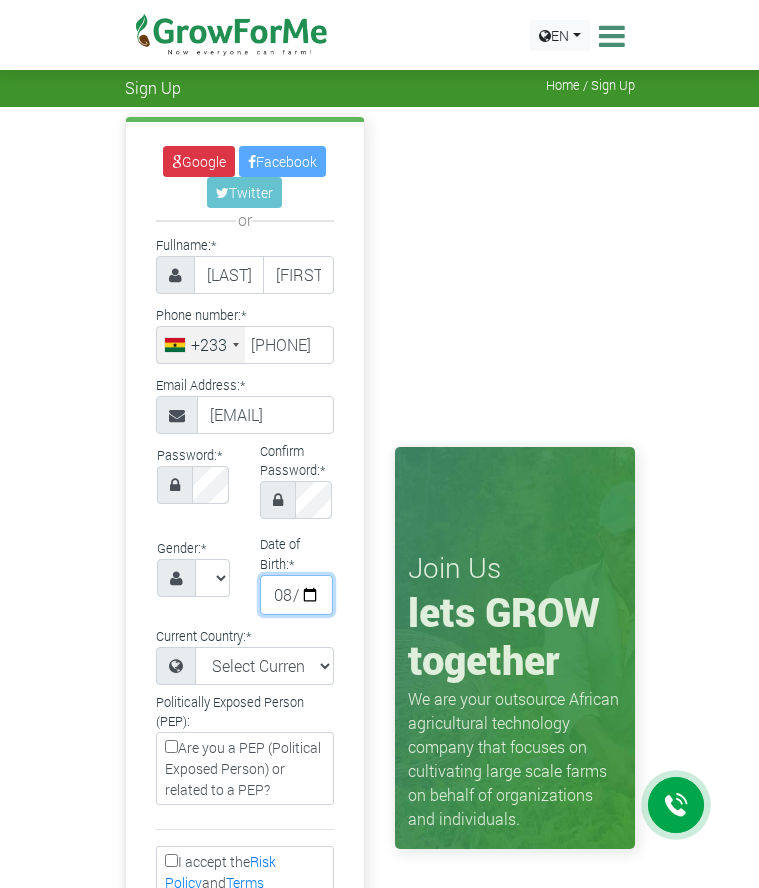 click on "2025-06-05" at bounding box center [296, 595] 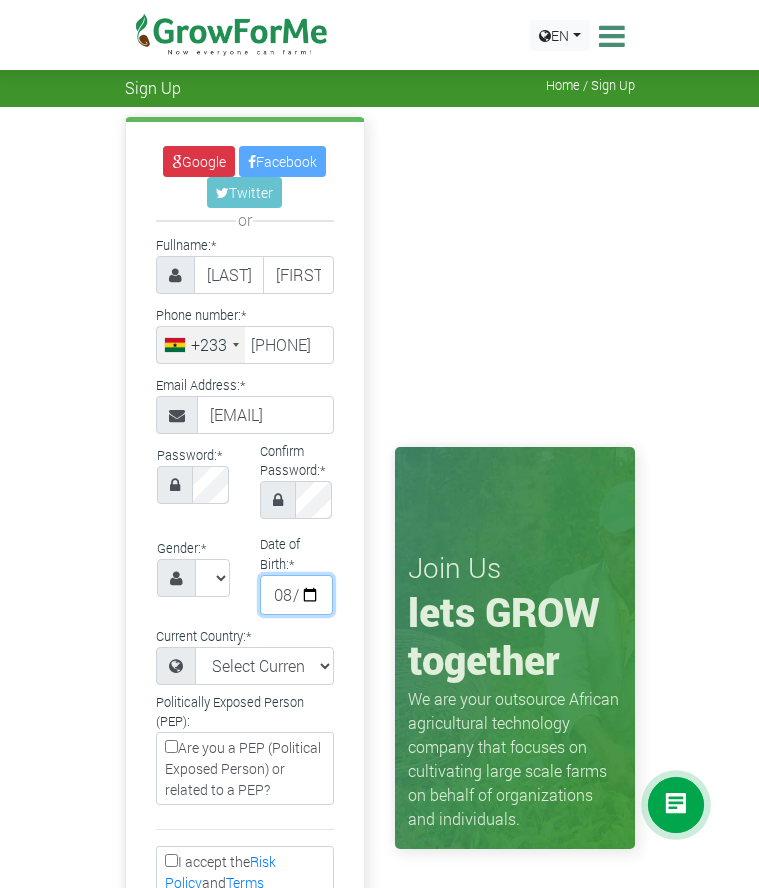 click on "2025-06-15" at bounding box center [296, 595] 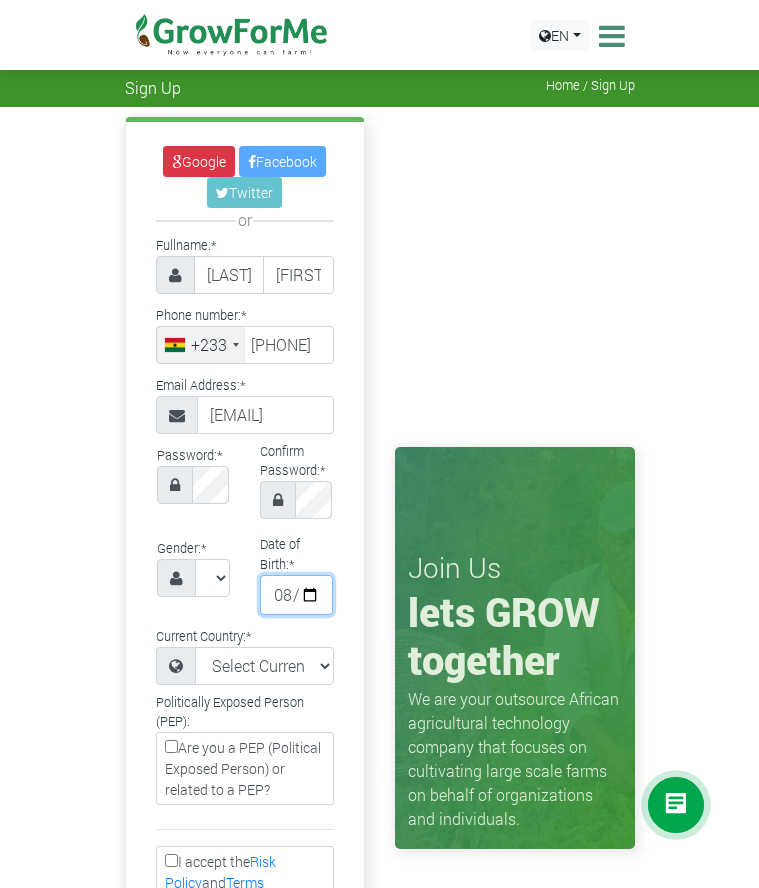type on "1982-06-15" 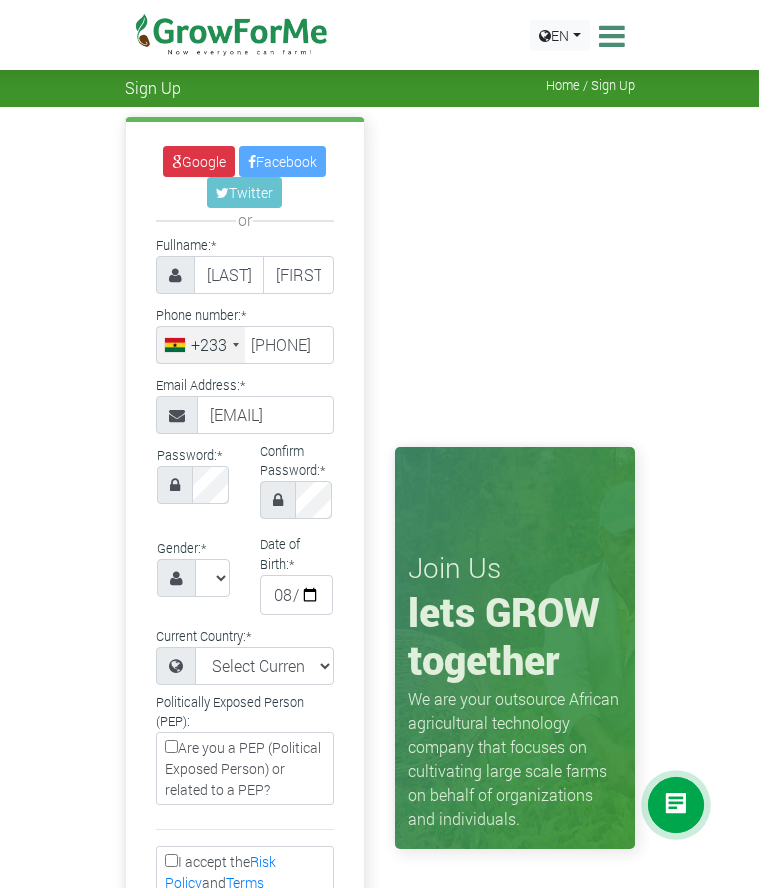 click on "Gender: *
Select Gender
Female
Male" at bounding box center (193, 574) 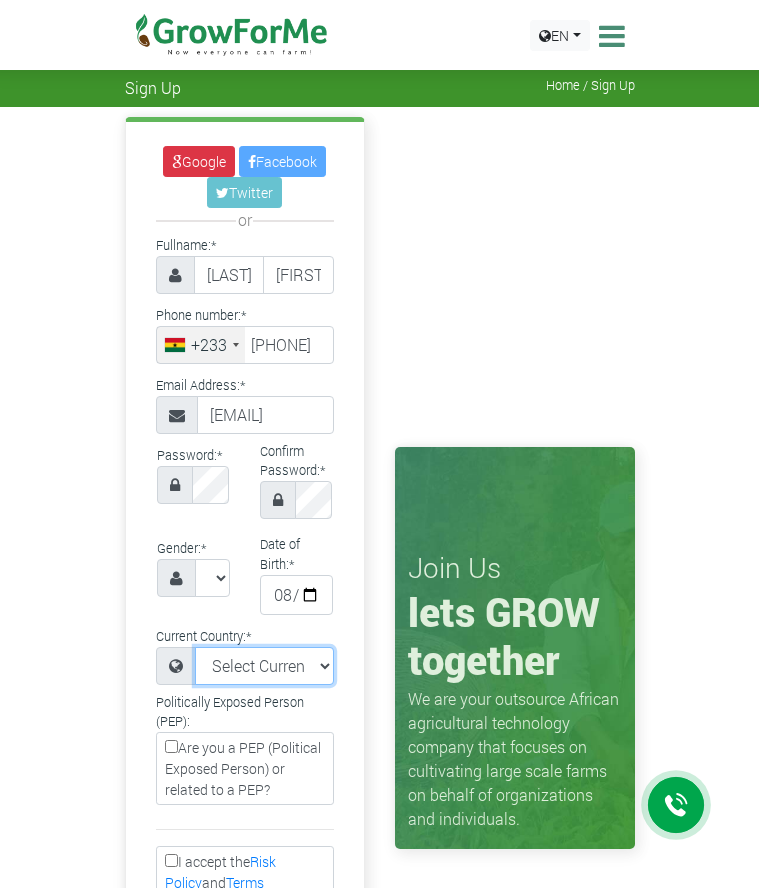 select on "Ghana" 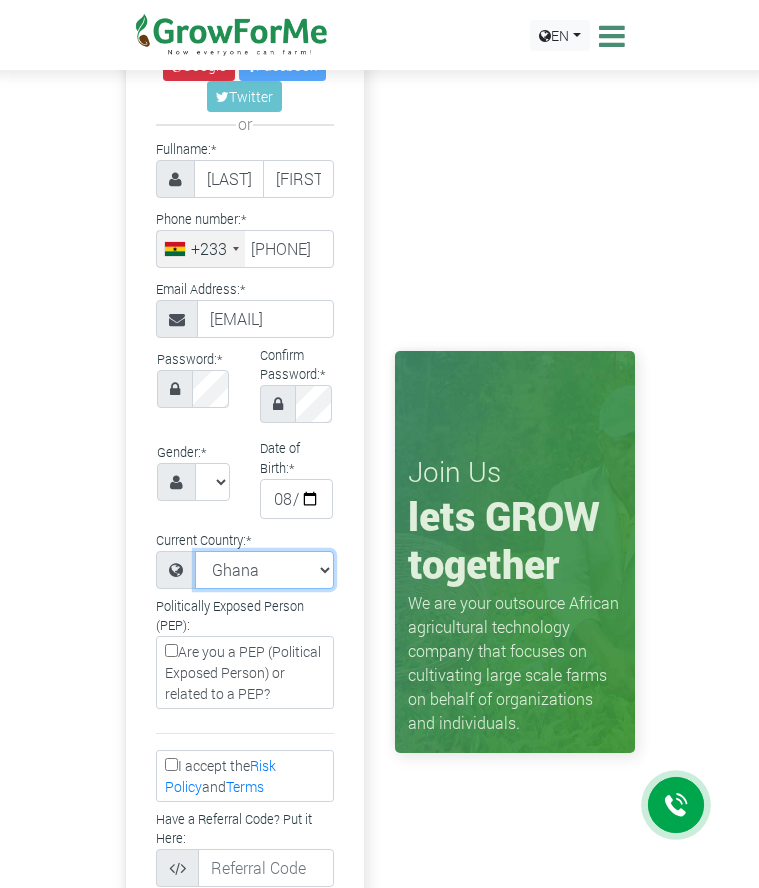 scroll, scrollTop: 179, scrollLeft: 0, axis: vertical 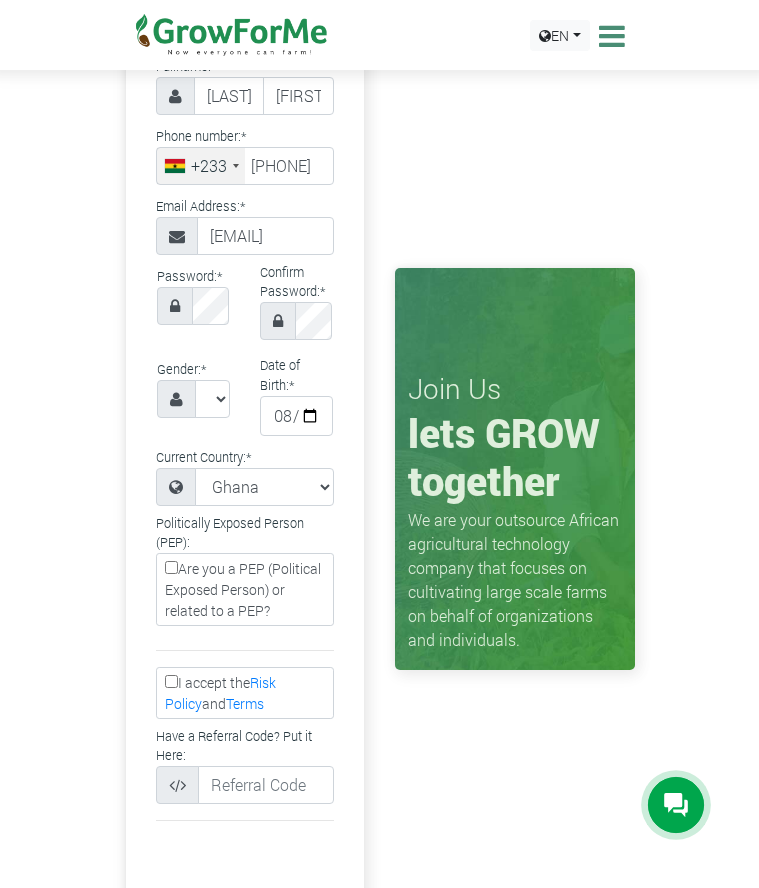 click on "I accept the   Risk Policy    and  Terms" at bounding box center (171, 681) 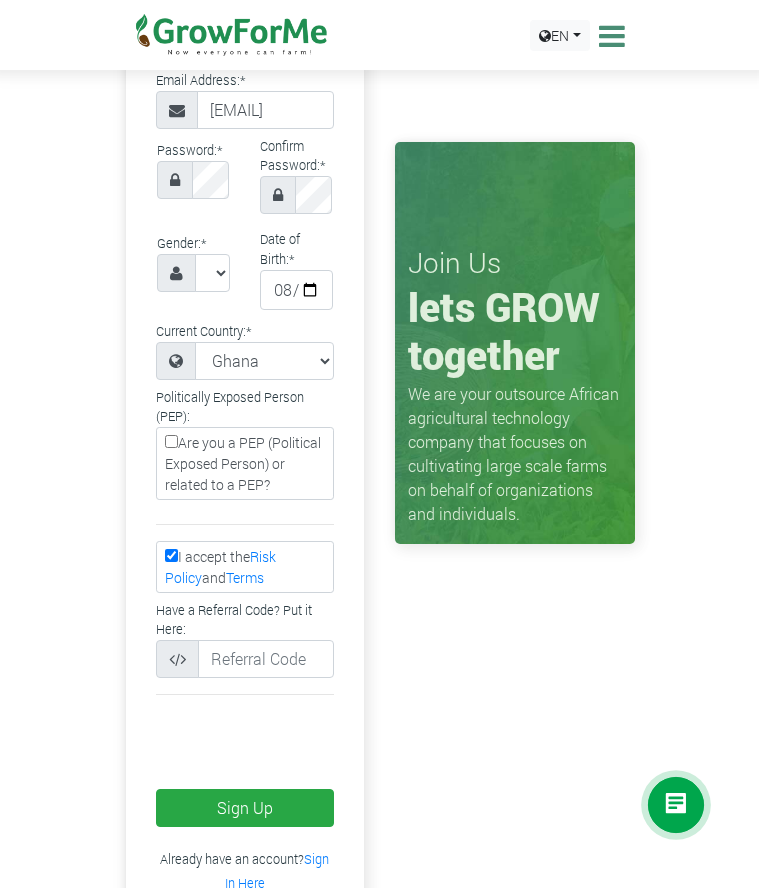 scroll, scrollTop: 354, scrollLeft: 0, axis: vertical 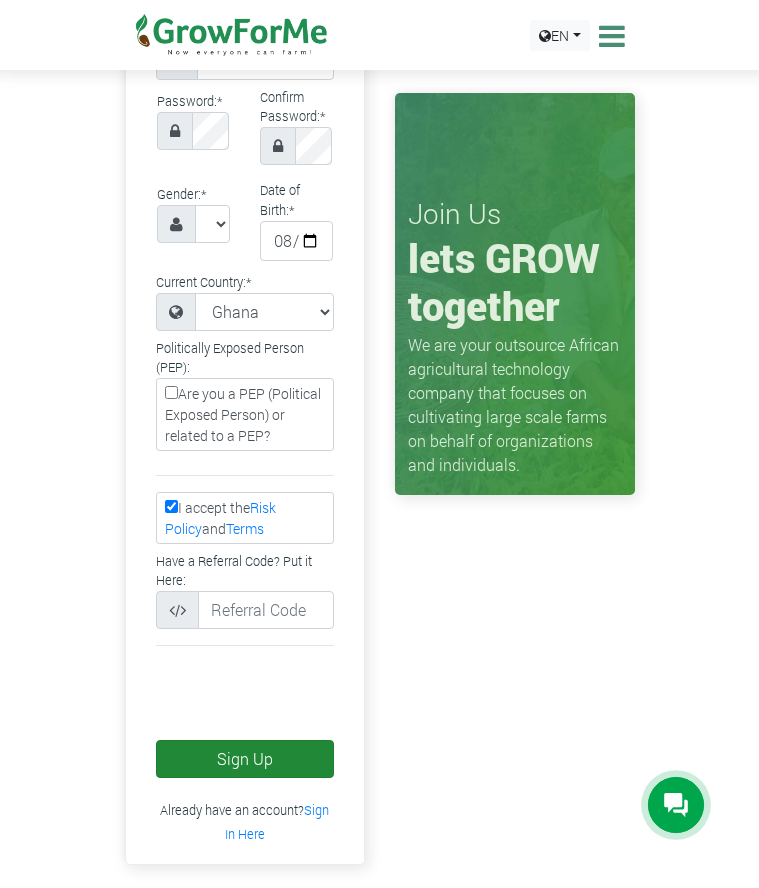 click on "Sign Up" at bounding box center [245, 759] 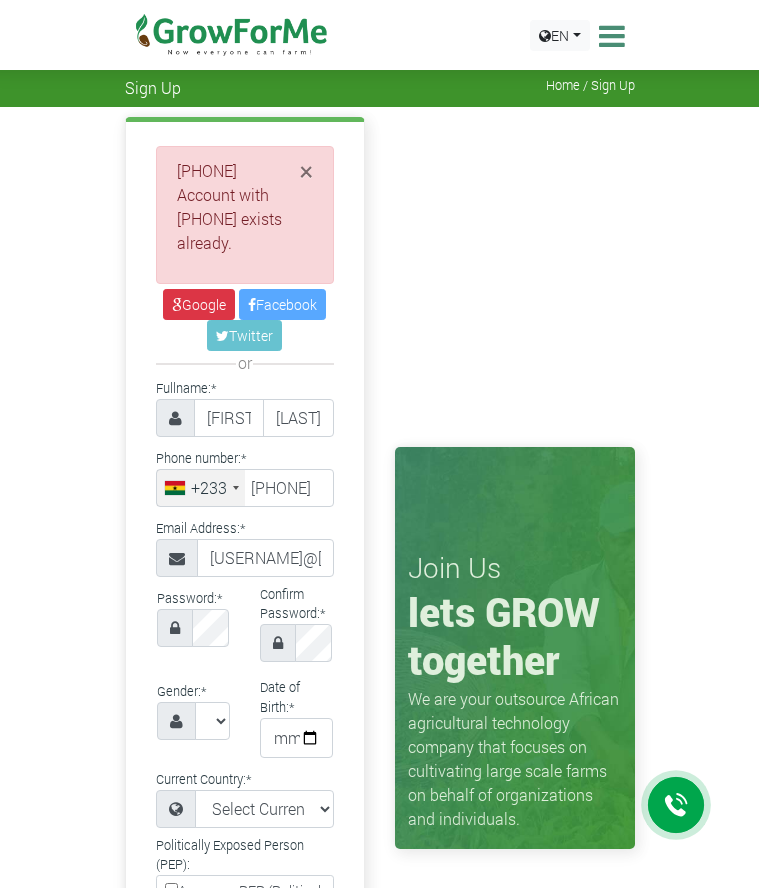 scroll, scrollTop: 0, scrollLeft: 0, axis: both 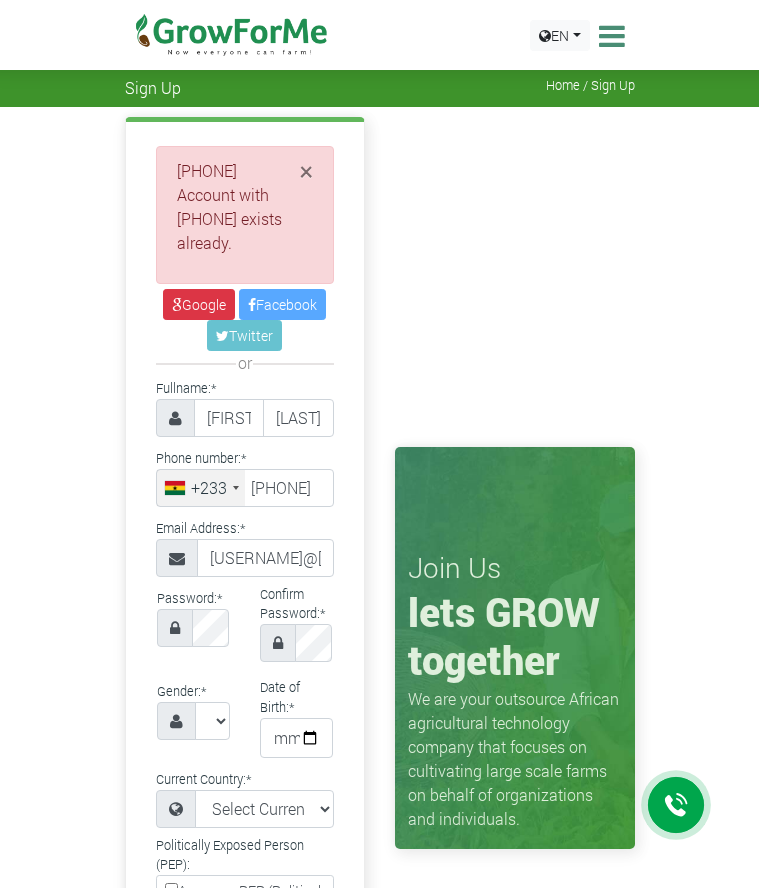 click at bounding box center [609, 36] 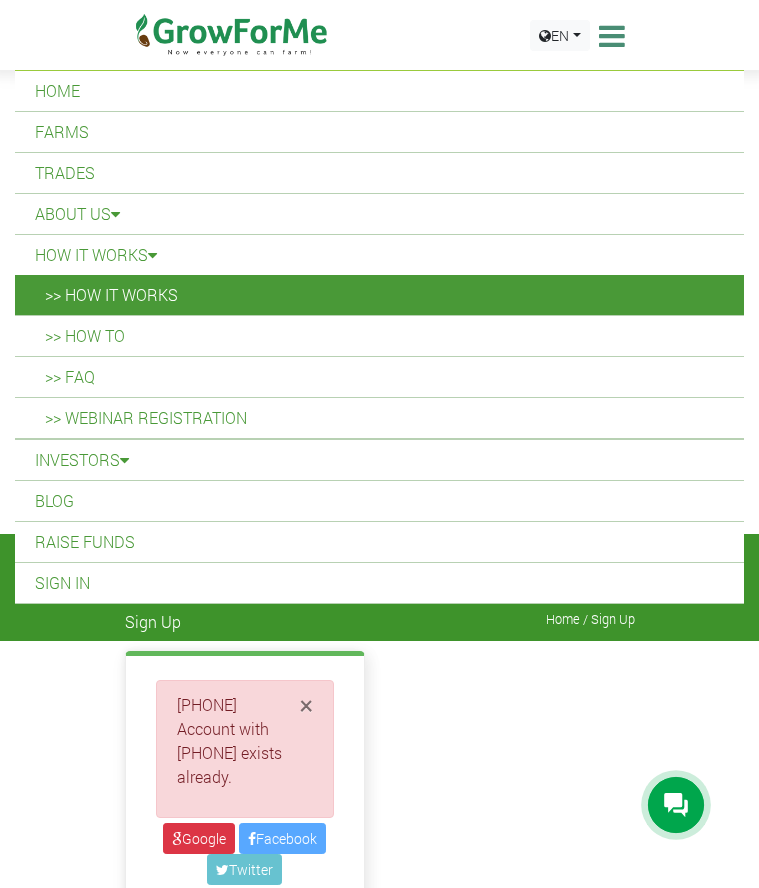 click on ">> How it Works" at bounding box center [379, 295] 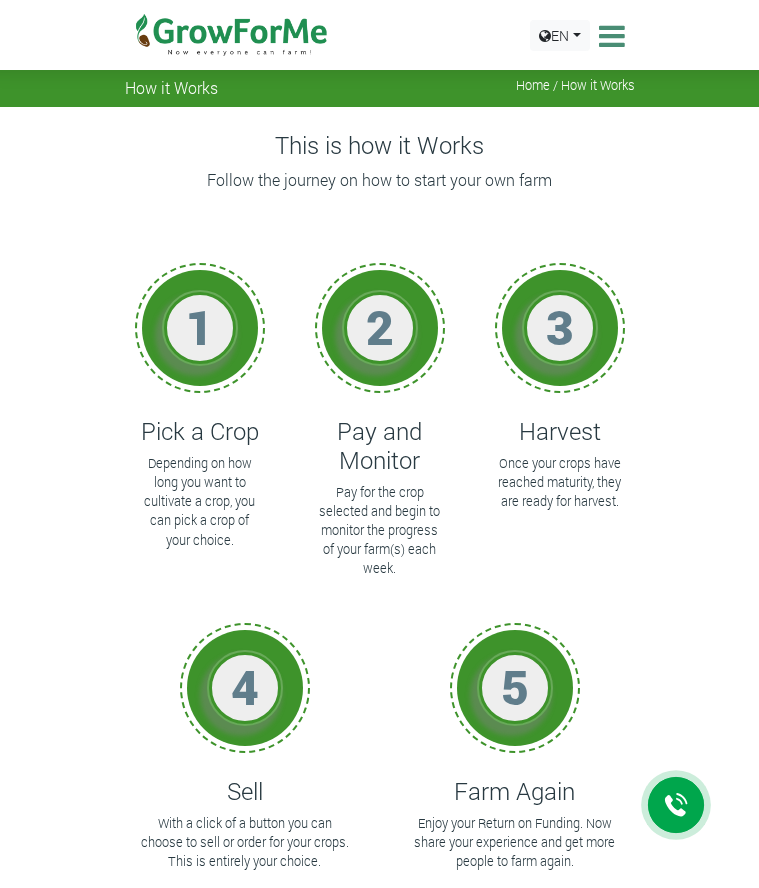 scroll, scrollTop: 0, scrollLeft: 0, axis: both 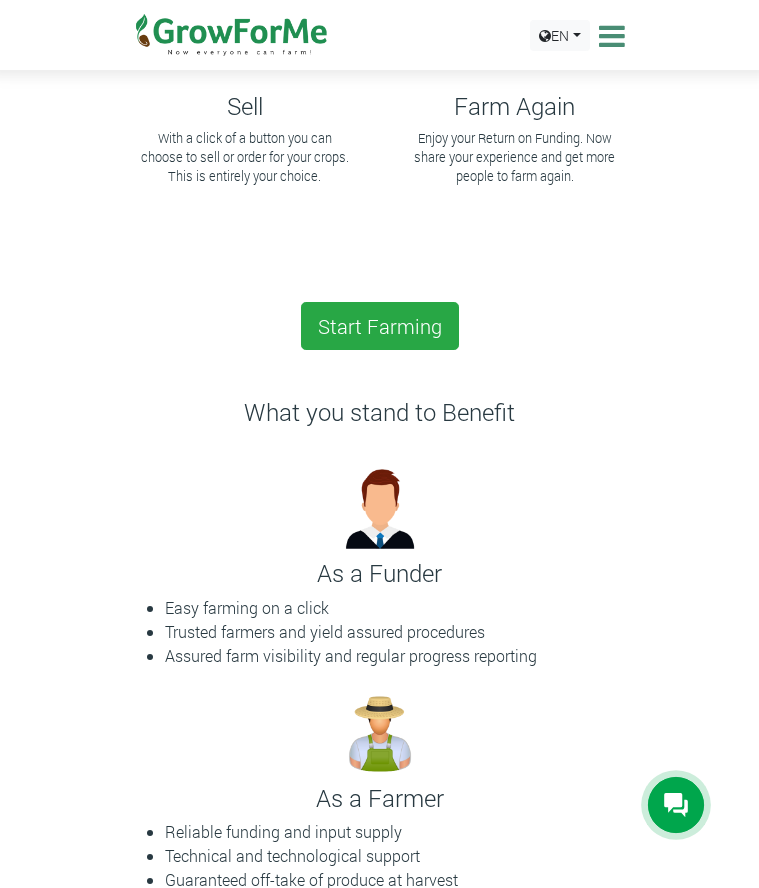 click on "What you stand to Benefit" at bounding box center [380, 428] 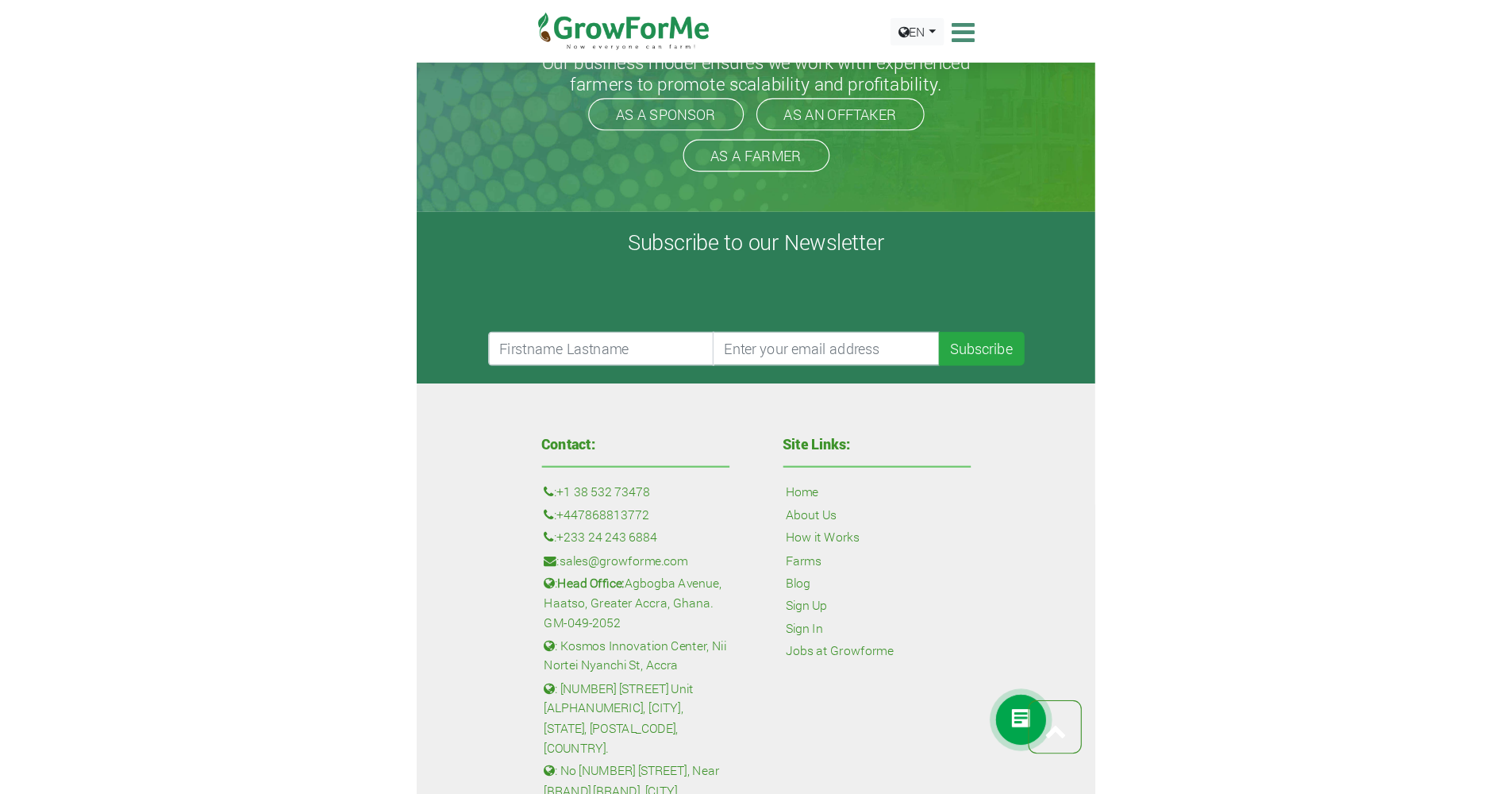 scroll, scrollTop: 923, scrollLeft: 0, axis: vertical 